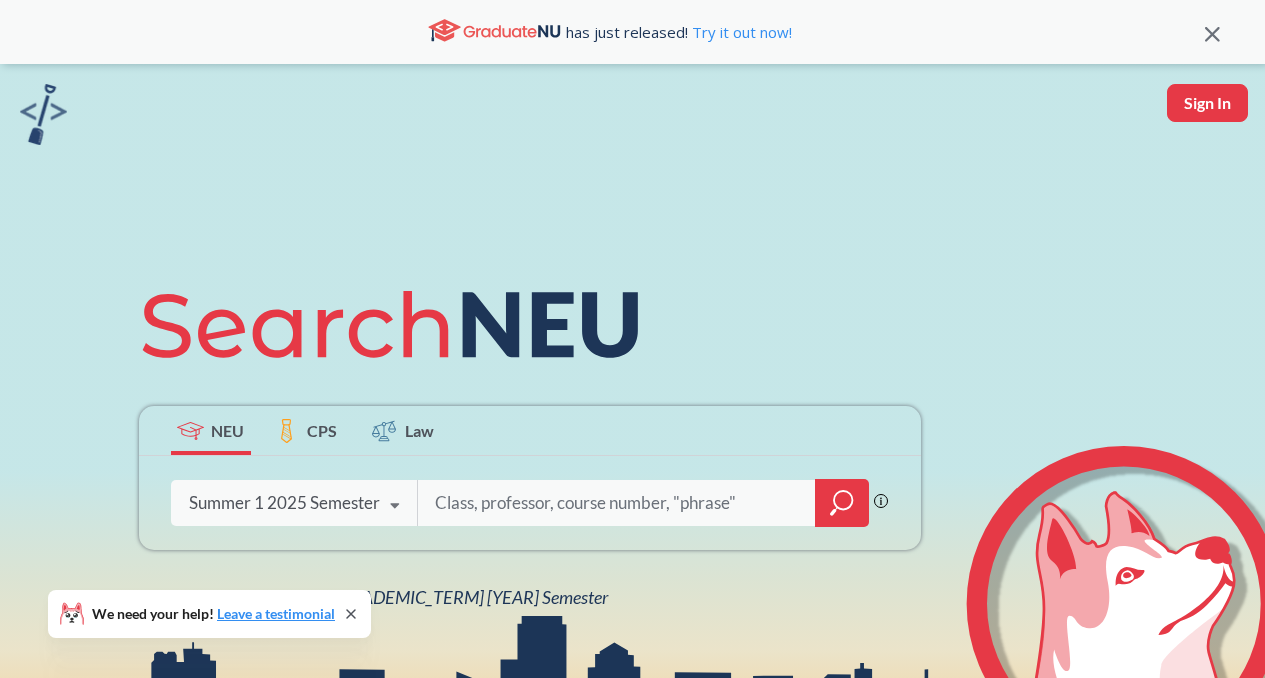 scroll, scrollTop: 0, scrollLeft: 0, axis: both 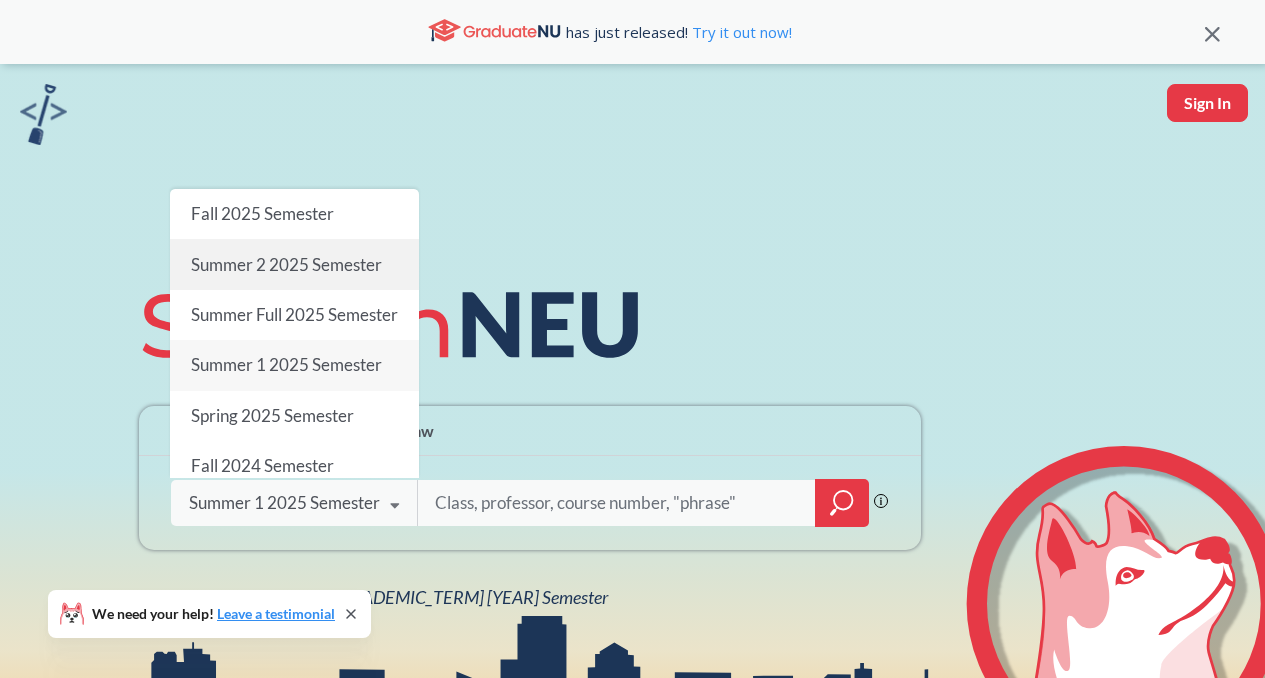 click on "Summer 2 2025 Semester" at bounding box center (261, 213) 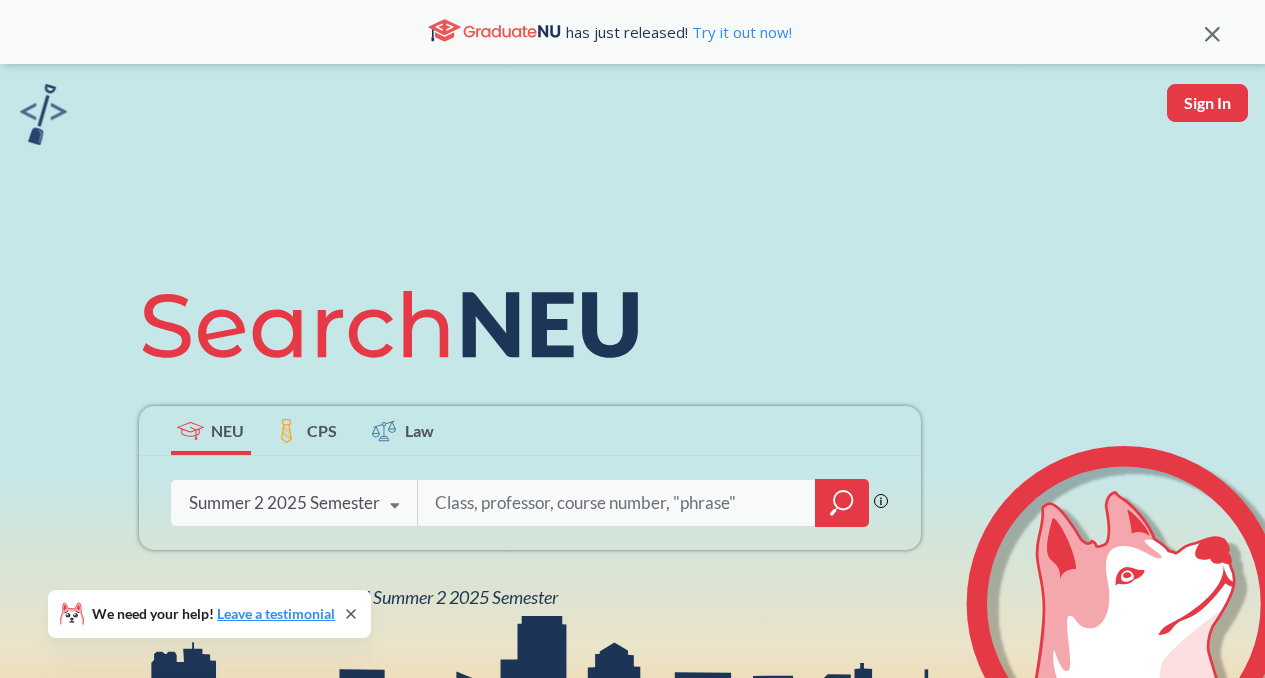 click at bounding box center [617, 503] 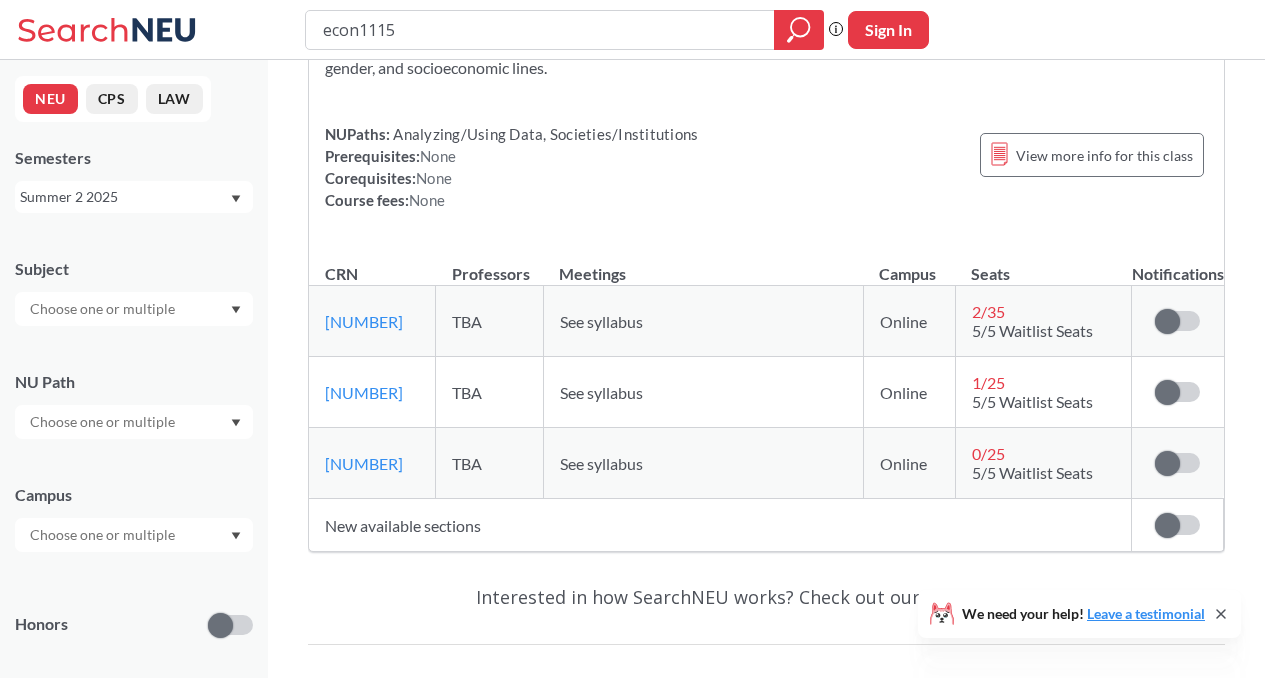 scroll, scrollTop: 200, scrollLeft: 0, axis: vertical 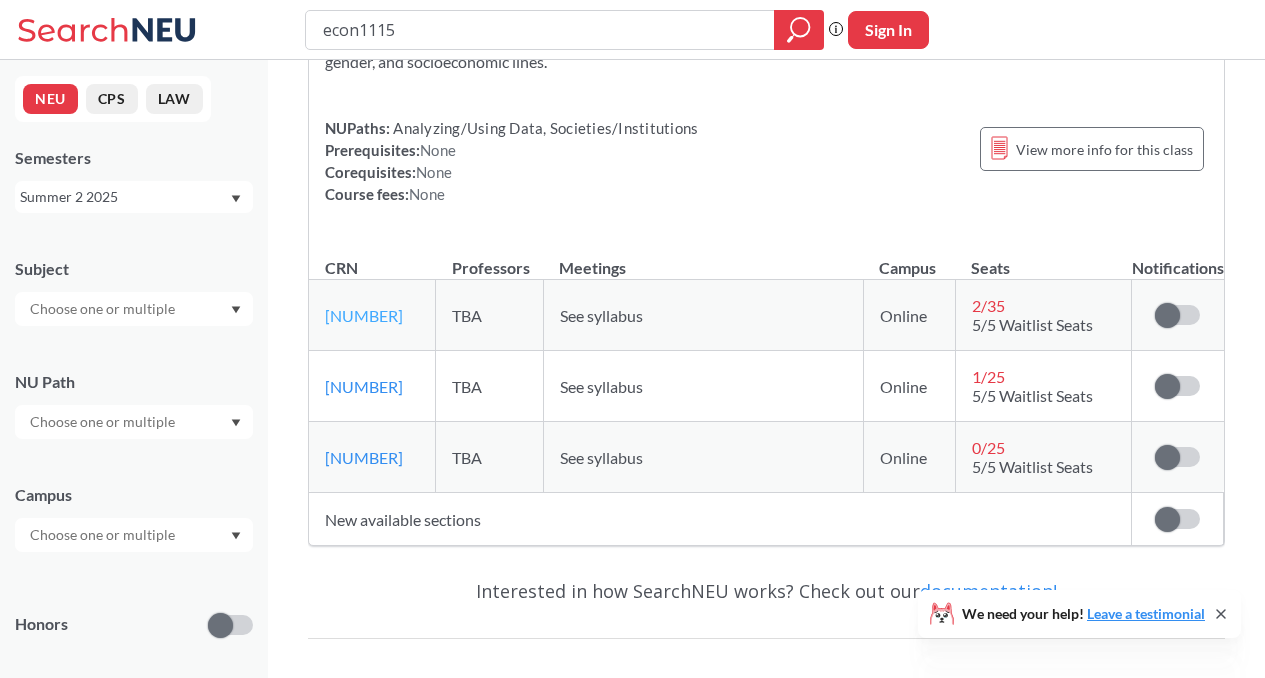 click on "[NUMBER]" at bounding box center (364, 315) 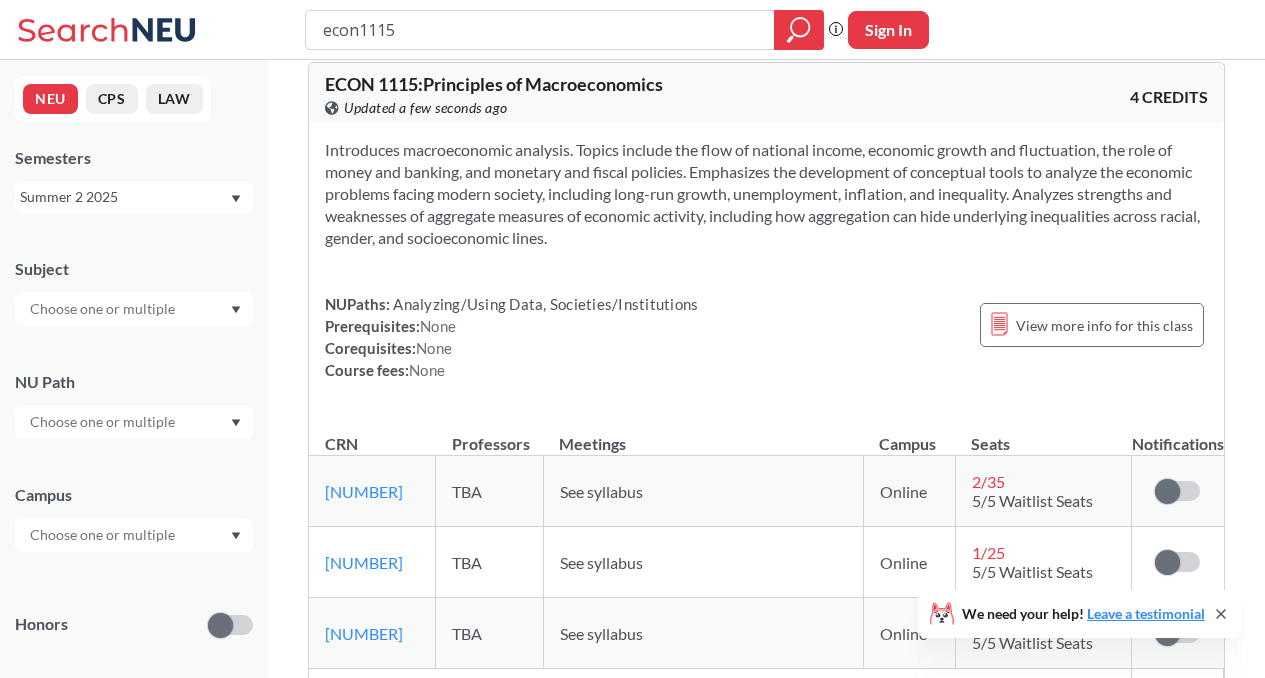 scroll, scrollTop: 0, scrollLeft: 0, axis: both 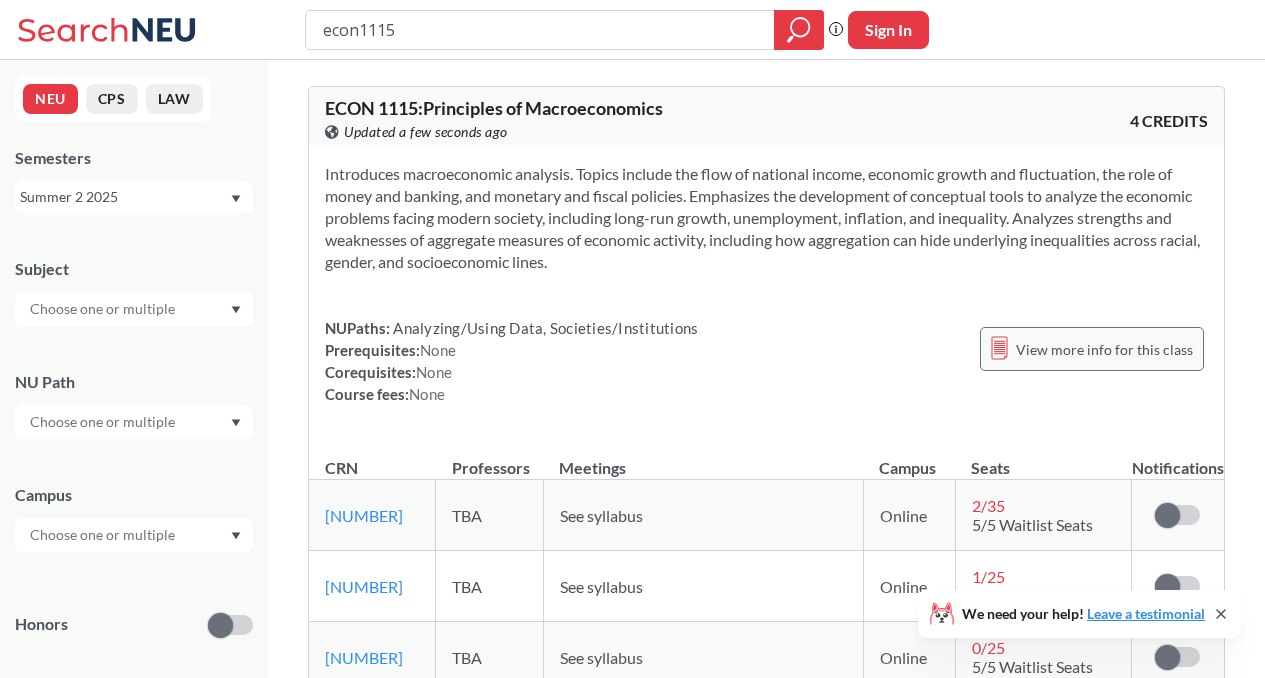 click on "View more info for this class" at bounding box center (1092, 349) 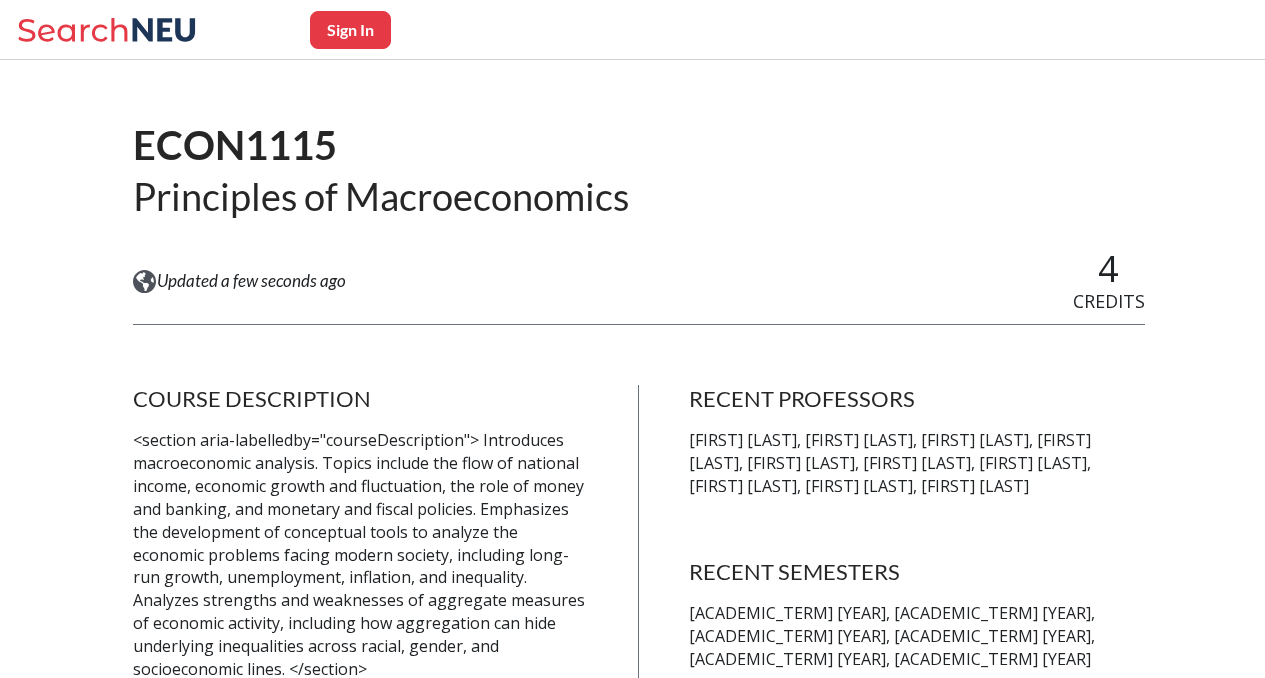 scroll, scrollTop: 500, scrollLeft: 0, axis: vertical 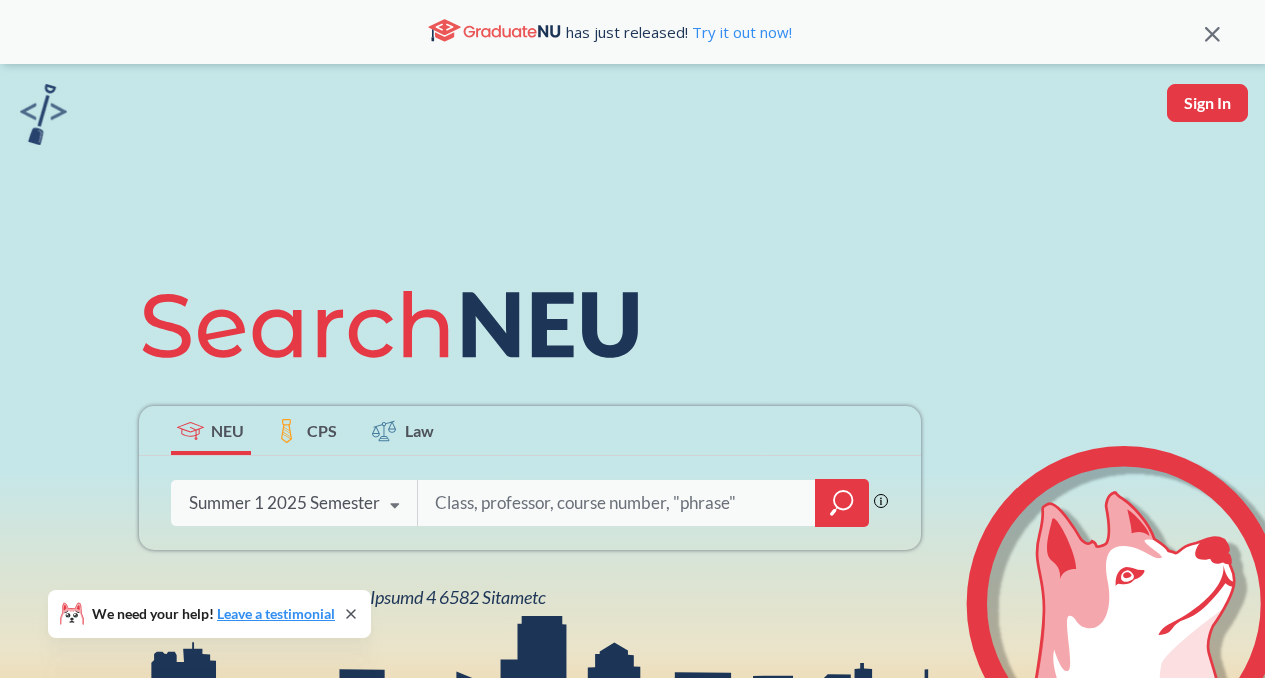 click at bounding box center [395, 506] 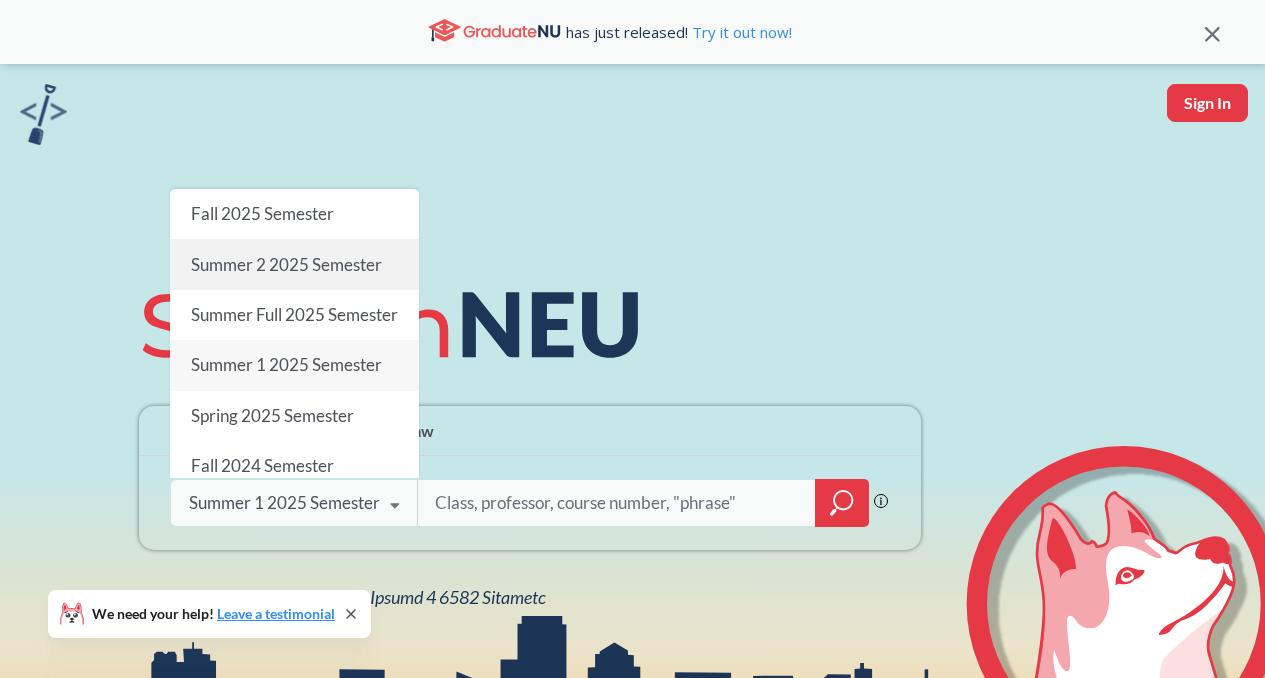 click on "Summer 2 2025 Semester" at bounding box center [294, 265] 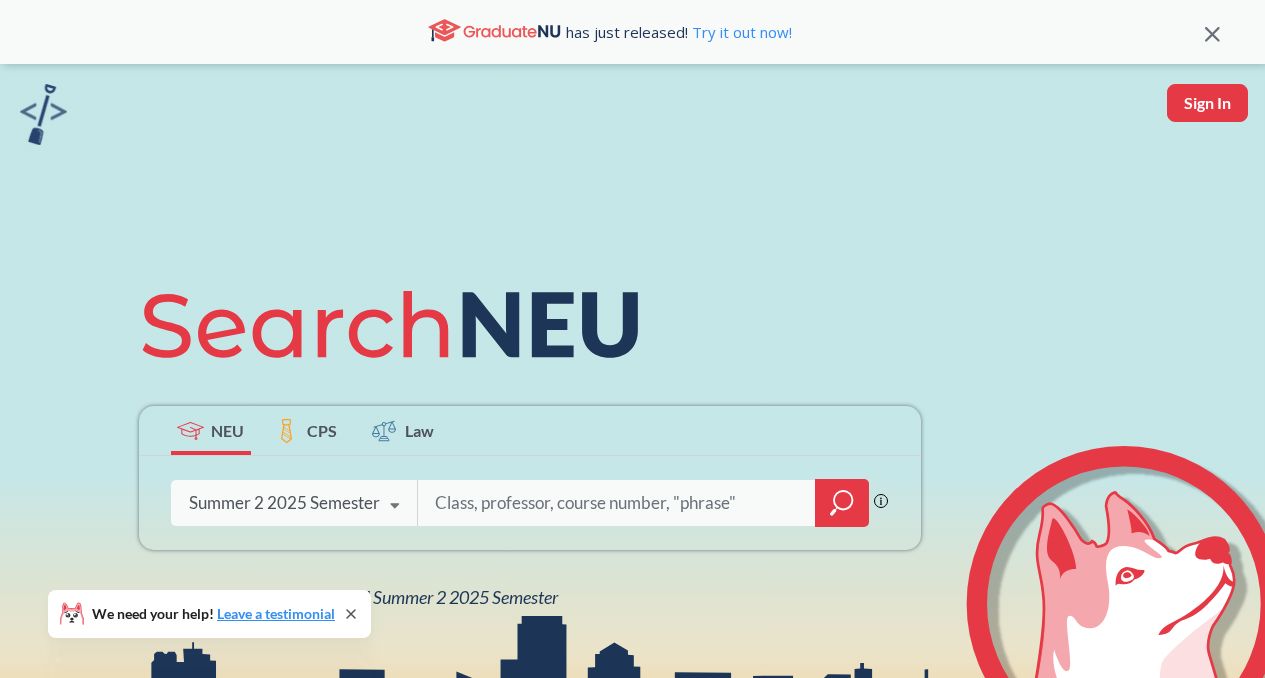 click at bounding box center (617, 503) 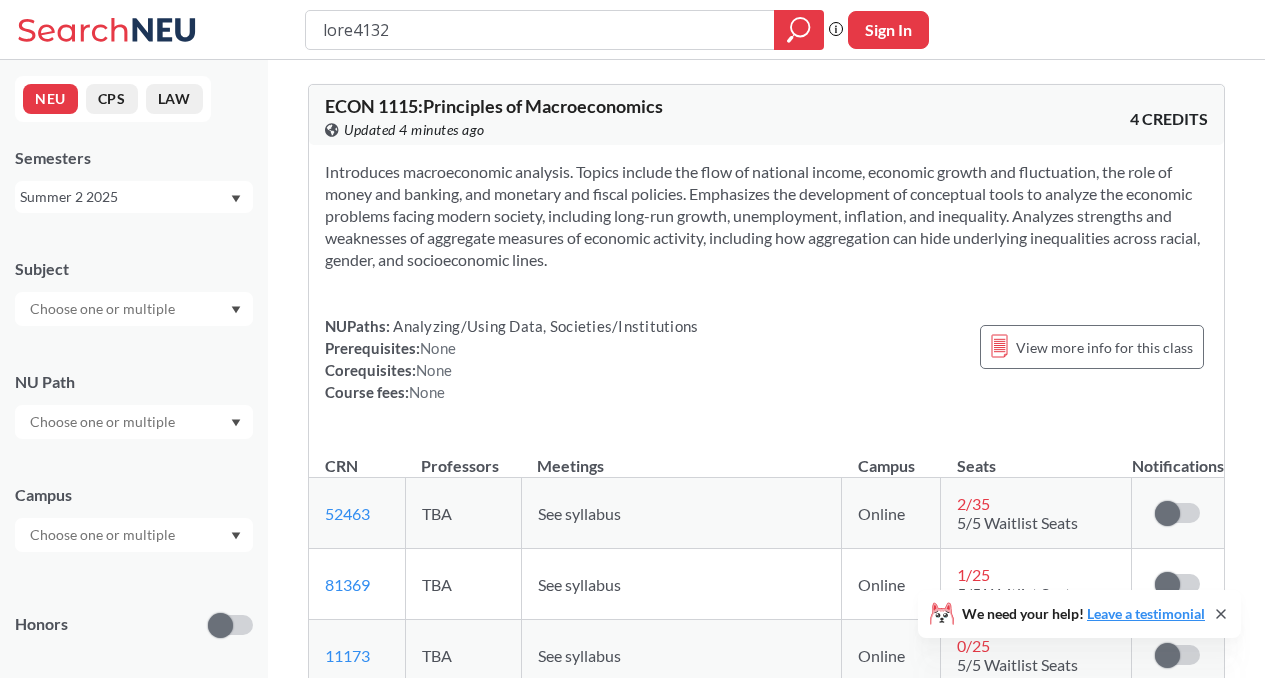 scroll, scrollTop: 0, scrollLeft: 0, axis: both 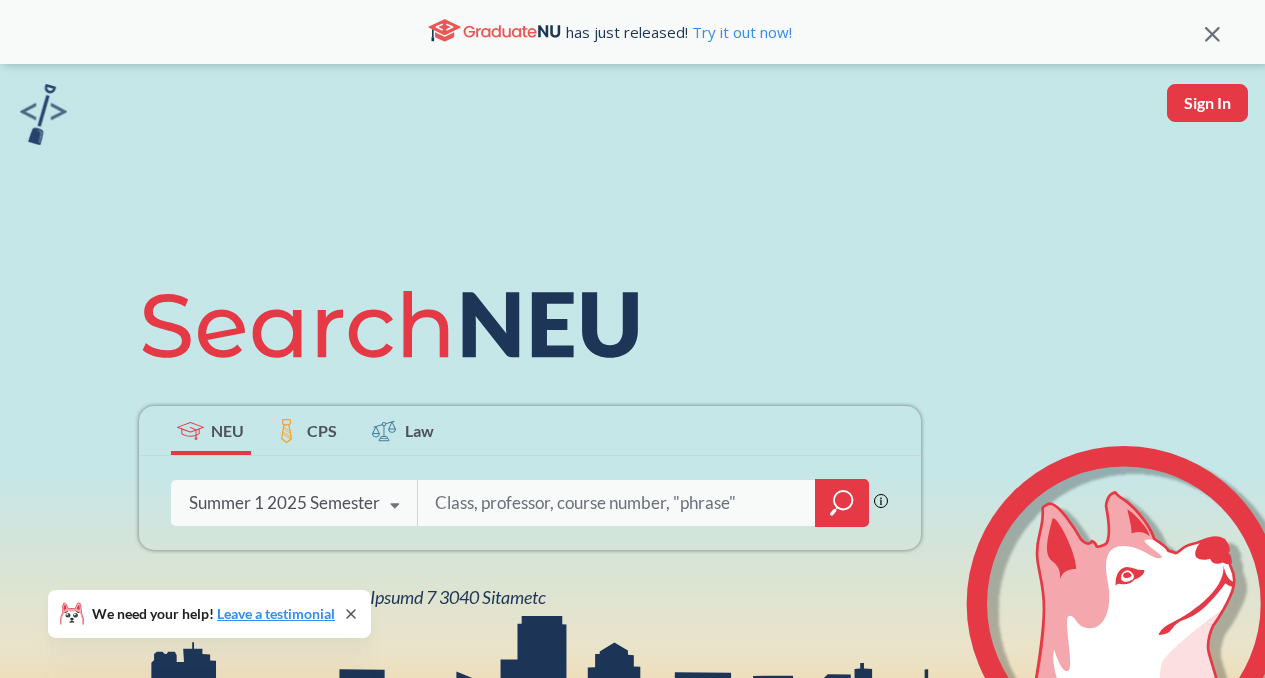 click at bounding box center [643, 503] 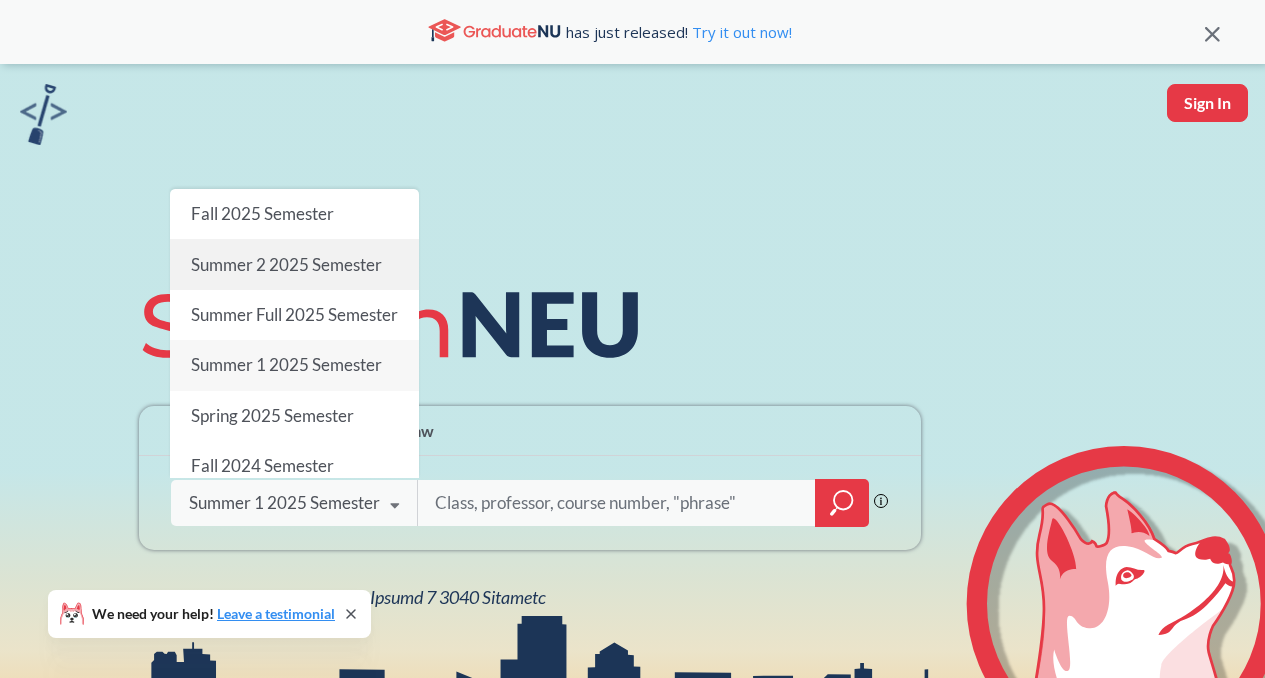 click on "Summer 2 2025 Semester" at bounding box center (261, 213) 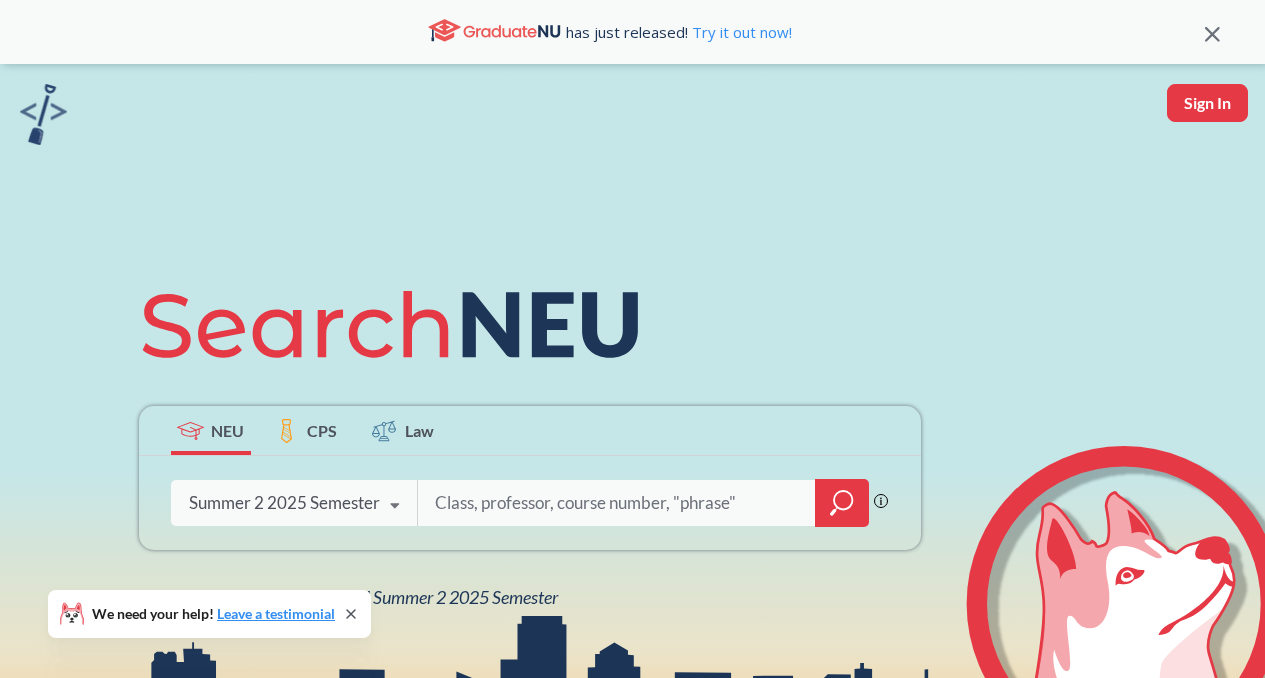 click at bounding box center (617, 503) 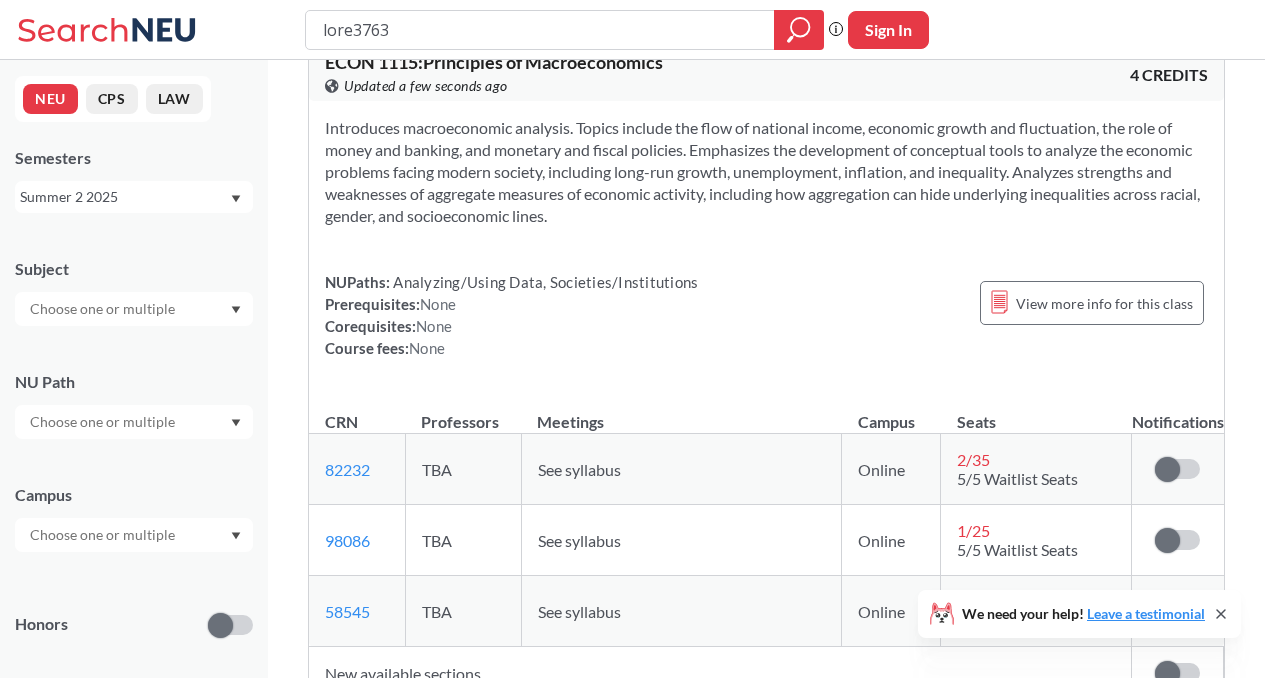 scroll, scrollTop: 100, scrollLeft: 0, axis: vertical 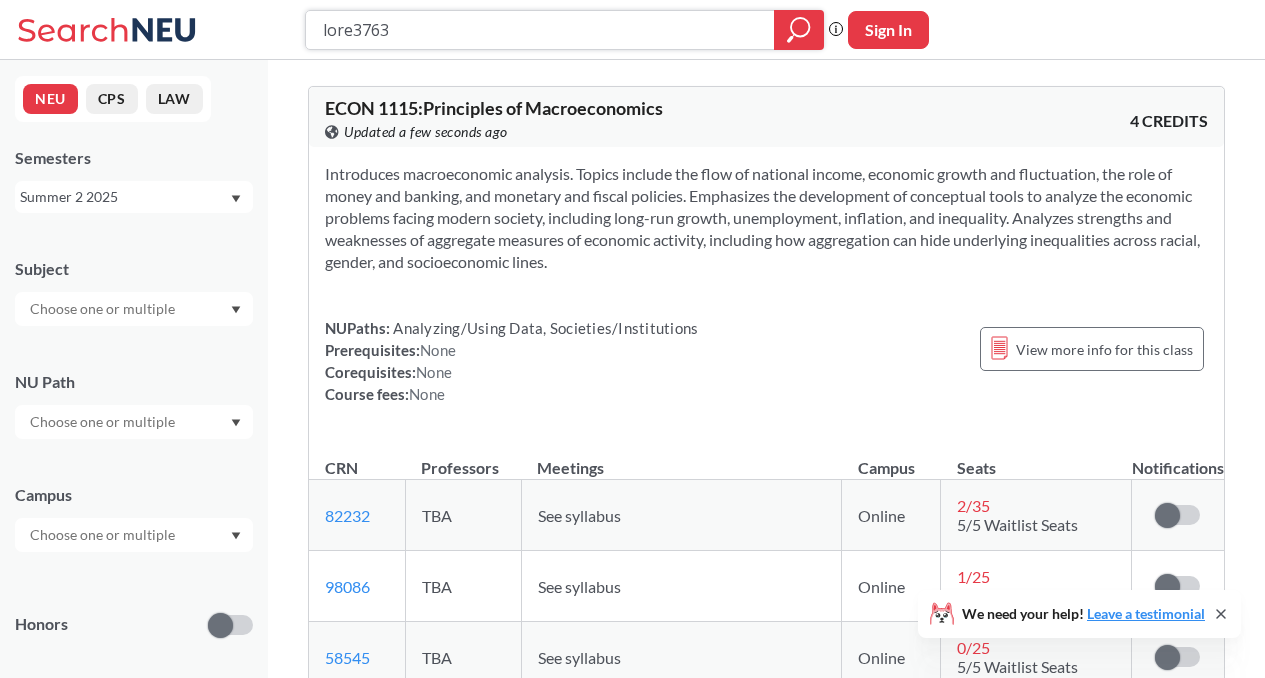 drag, startPoint x: 267, startPoint y: 13, endPoint x: 176, endPoint y: 4, distance: 91.44397 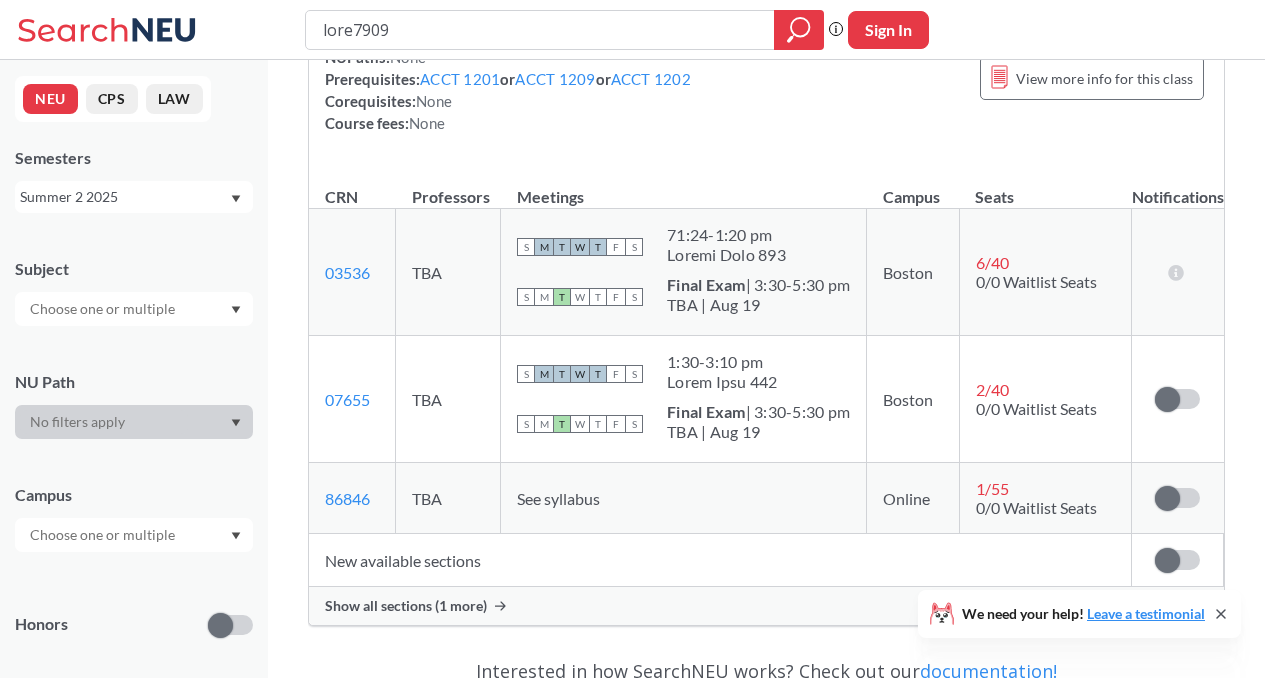 scroll, scrollTop: 300, scrollLeft: 0, axis: vertical 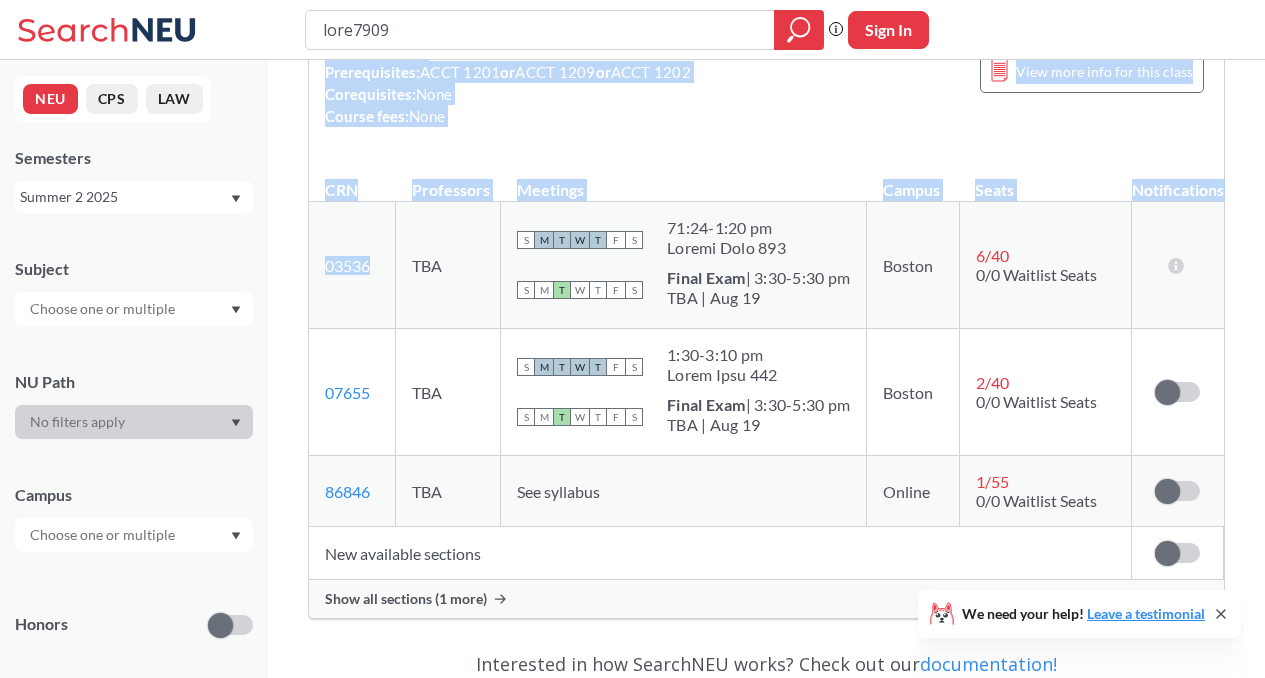 drag, startPoint x: 378, startPoint y: 270, endPoint x: 303, endPoint y: 261, distance: 75.53807 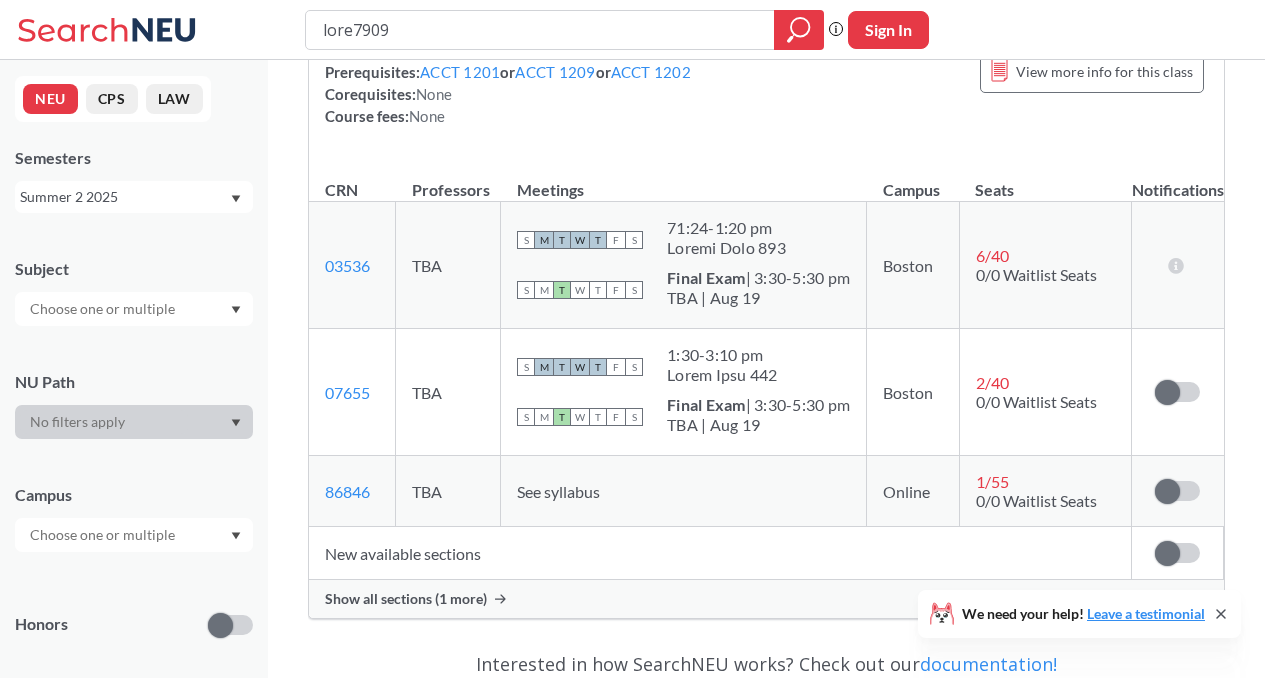 click on "View more info for this class" at bounding box center (1092, 71) 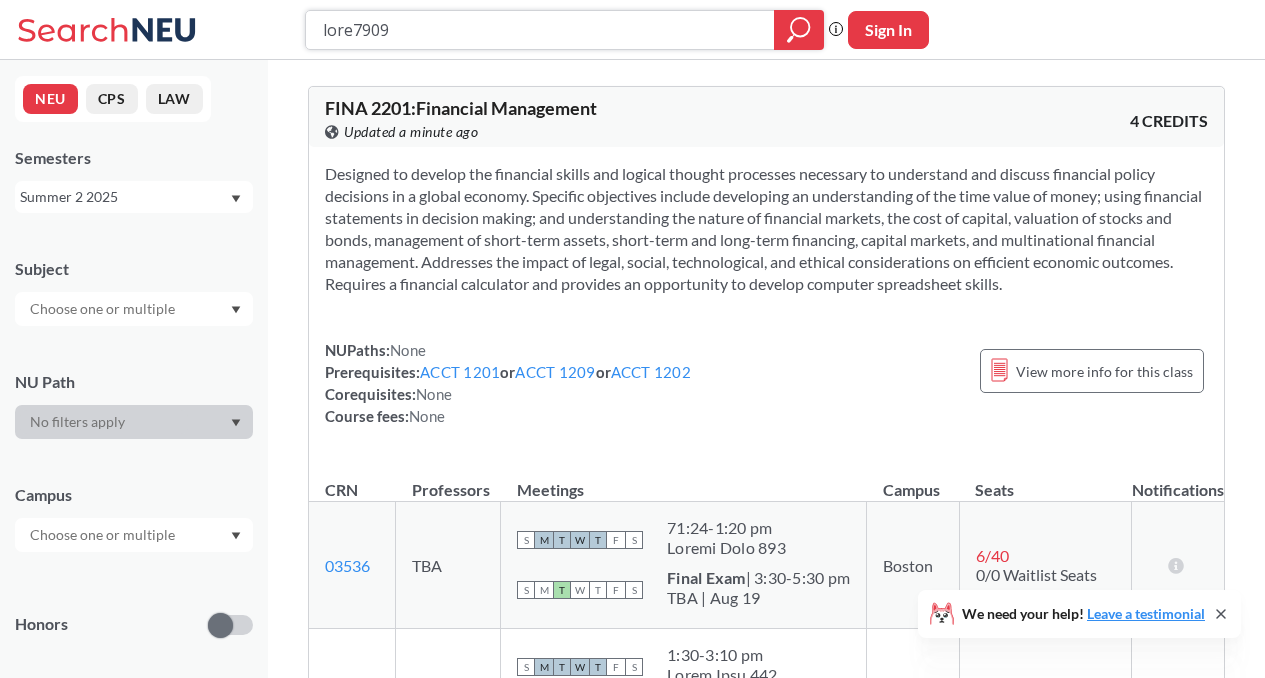 drag, startPoint x: 472, startPoint y: 46, endPoint x: 84, endPoint y: 26, distance: 388.51514 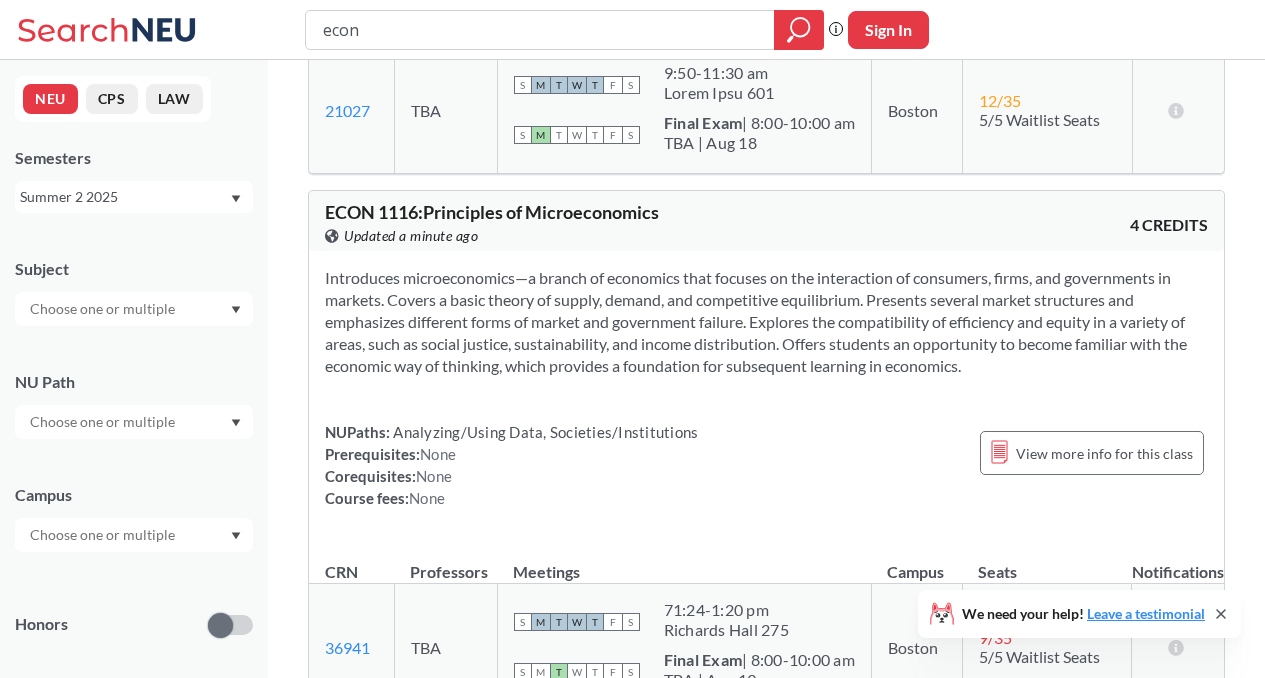 scroll, scrollTop: 2700, scrollLeft: 0, axis: vertical 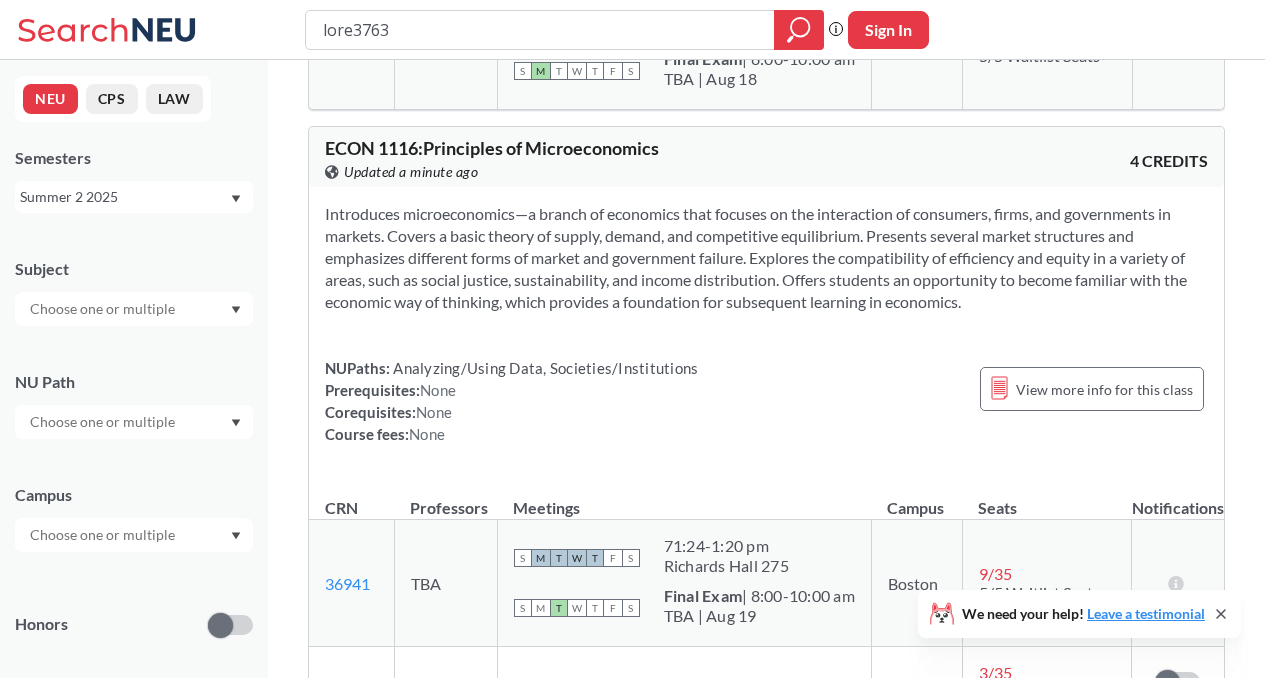 type on "lore3763" 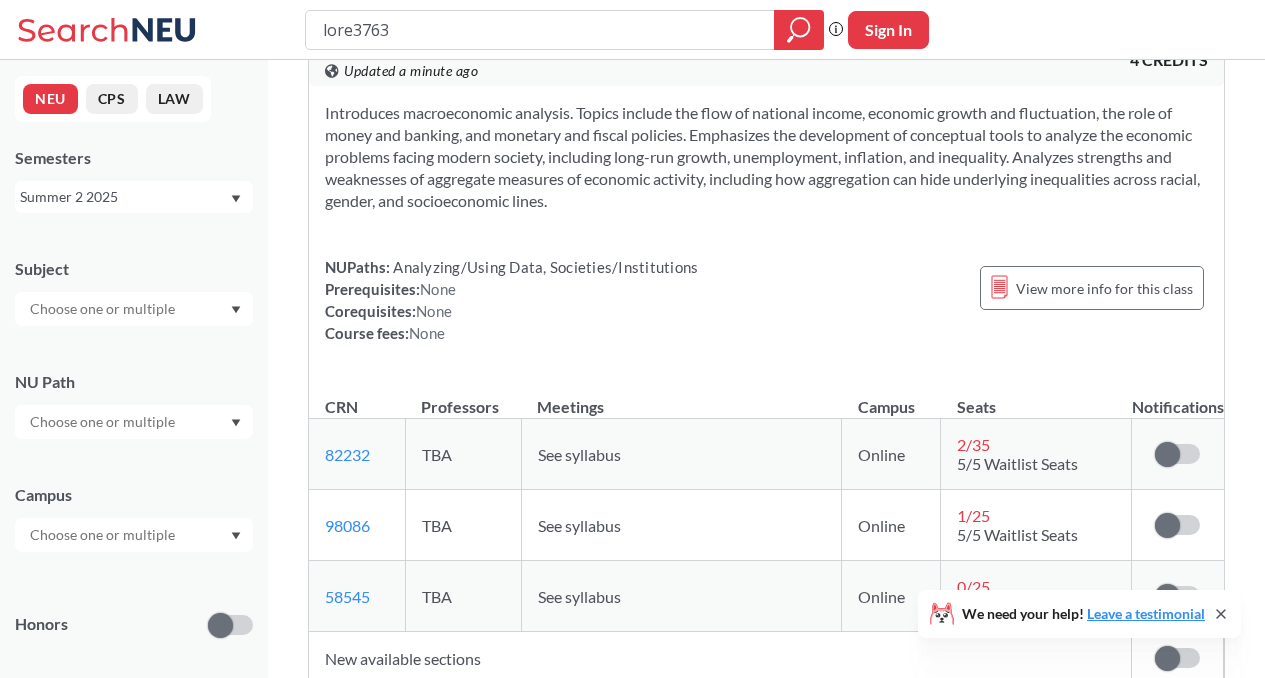 scroll, scrollTop: 200, scrollLeft: 0, axis: vertical 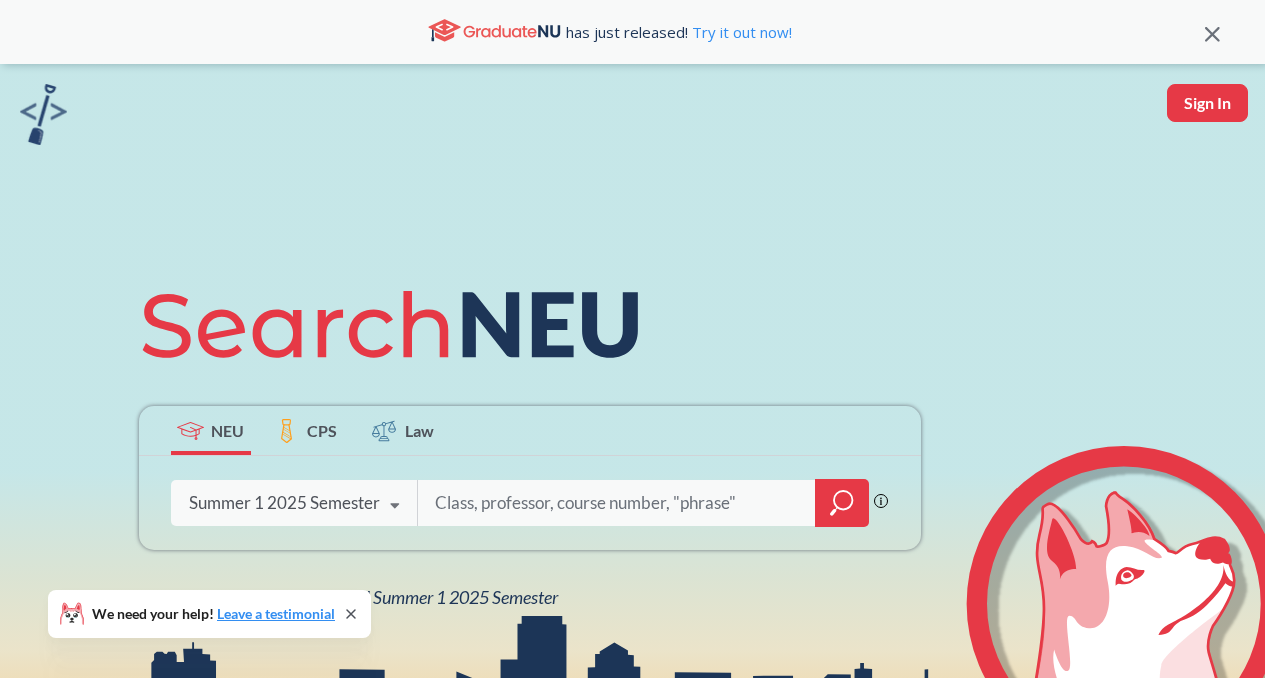 click on "Summer 1 2025 Semester" at bounding box center (284, 503) 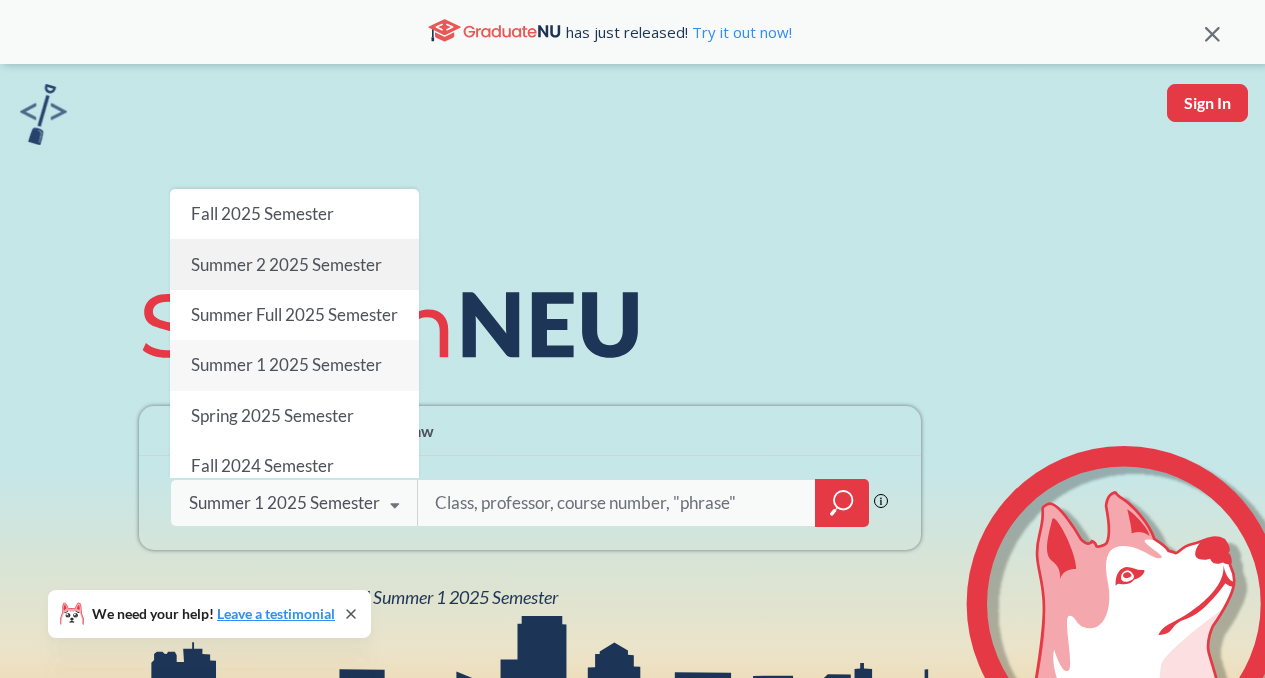 click on "Summer 2 2025 Semester" at bounding box center [261, 213] 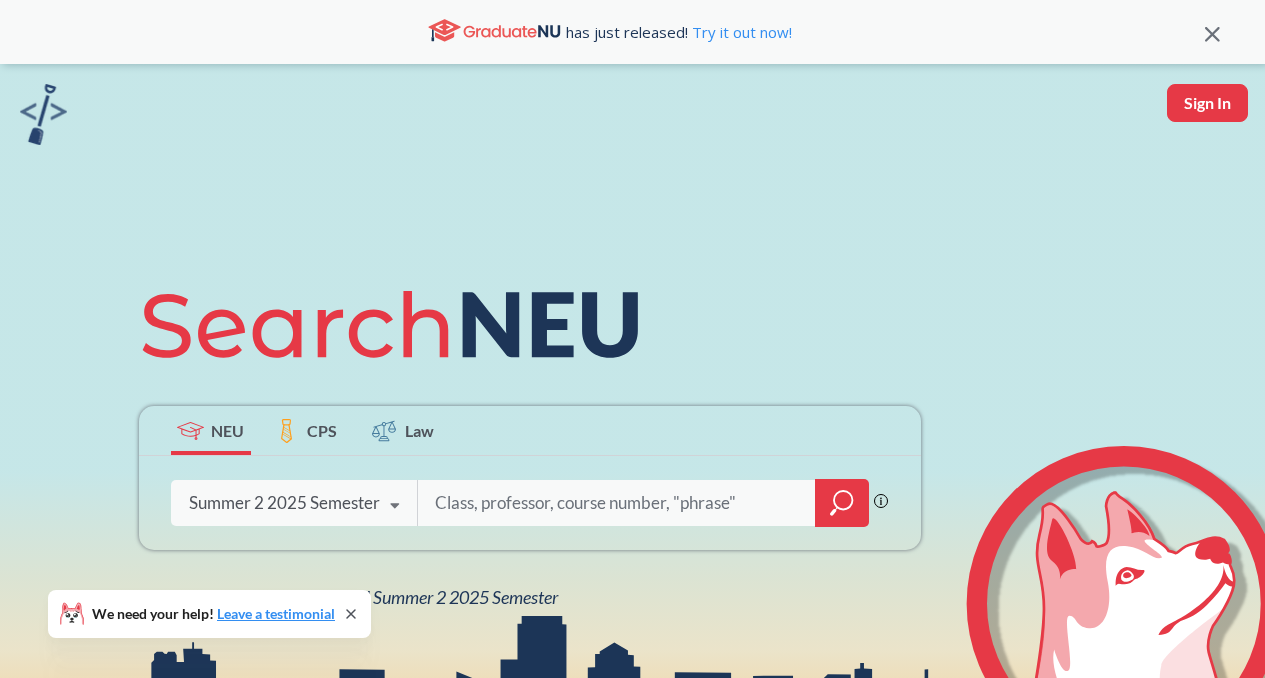 click at bounding box center [617, 503] 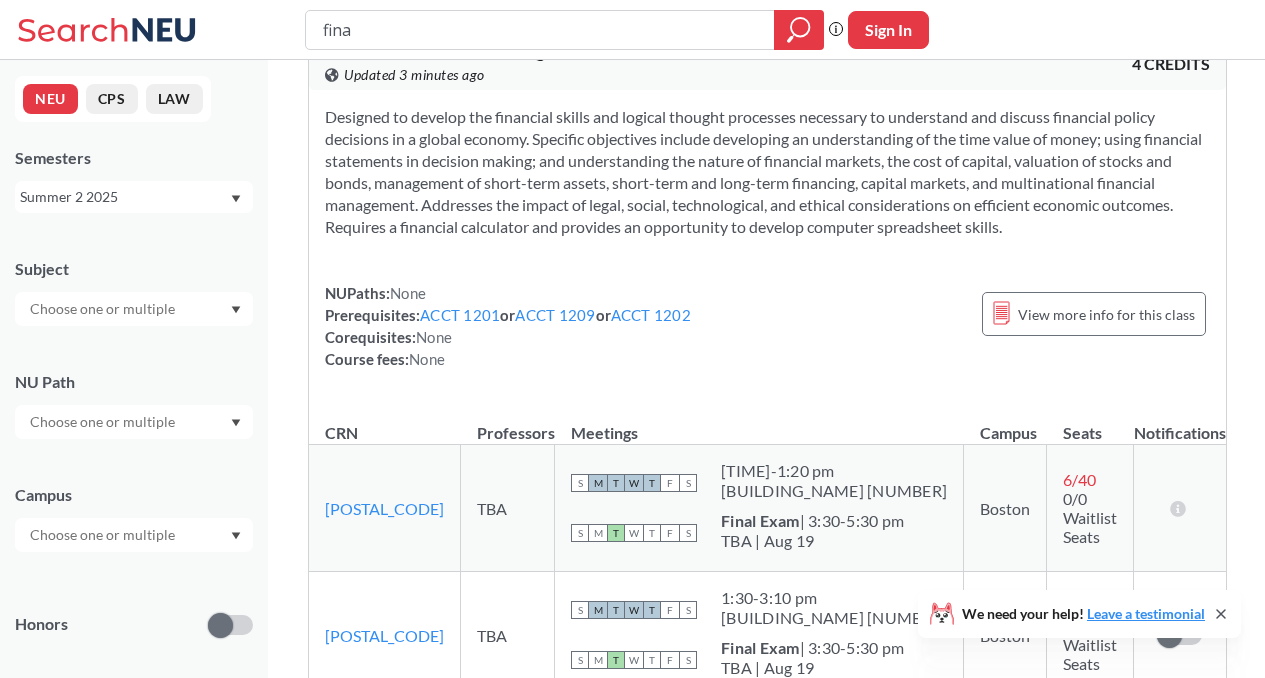 scroll, scrollTop: 1300, scrollLeft: 0, axis: vertical 